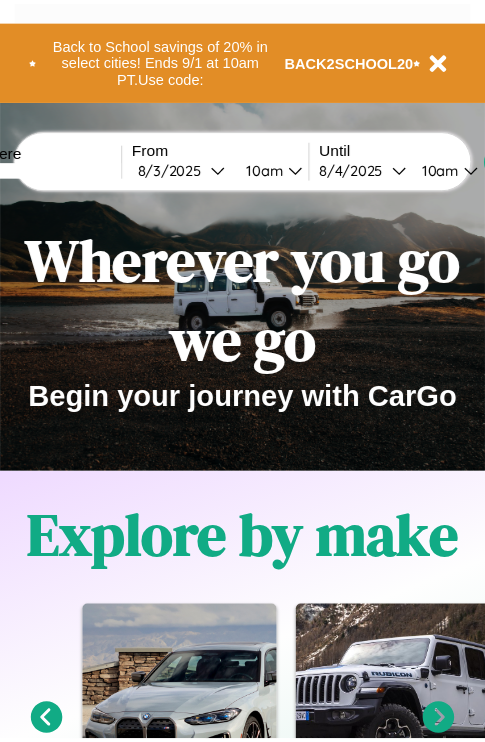 scroll, scrollTop: 0, scrollLeft: 0, axis: both 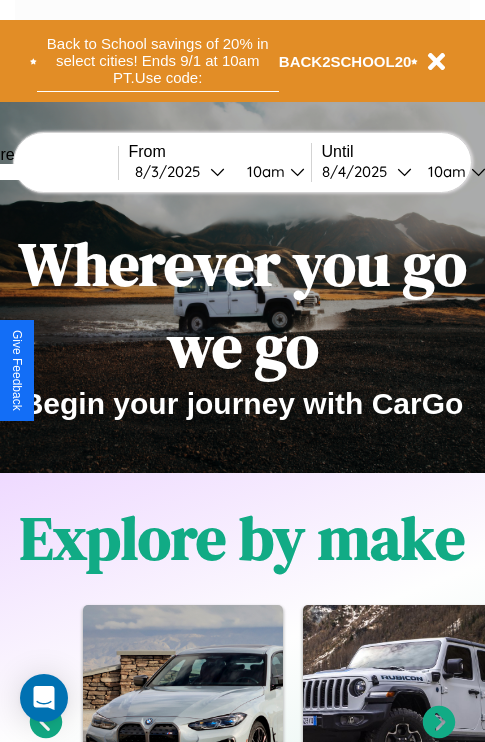 click on "Back to School savings of 20% in select cities! Ends 9/1 at 10am PT.  Use code:" at bounding box center [158, 61] 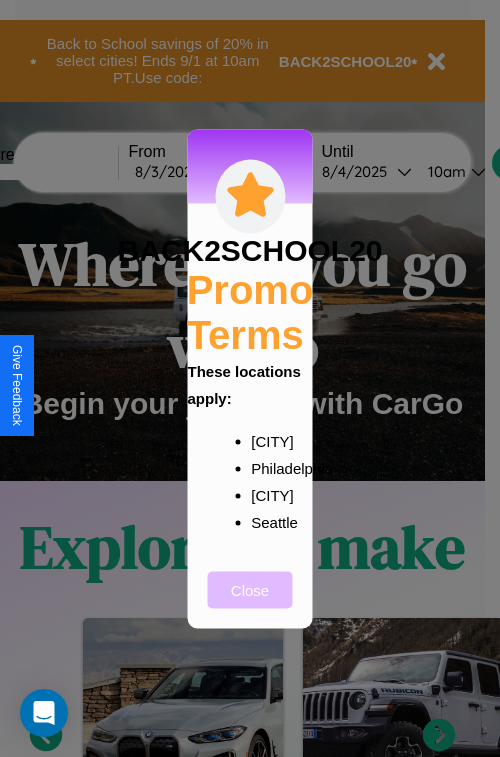click on "Close" at bounding box center [250, 589] 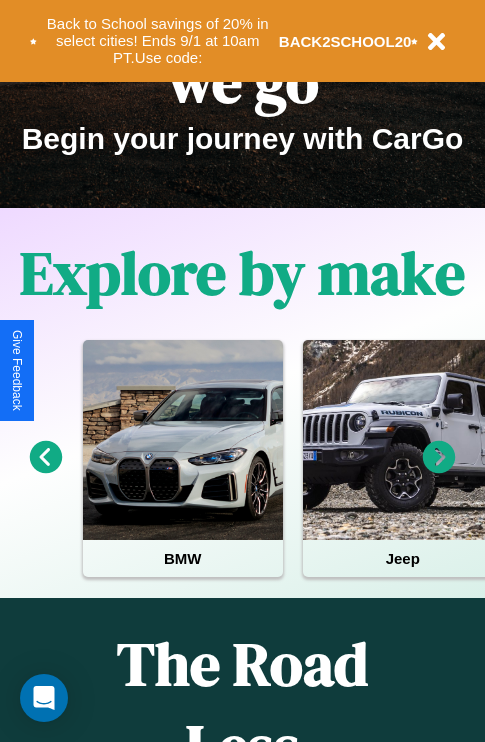 scroll, scrollTop: 308, scrollLeft: 0, axis: vertical 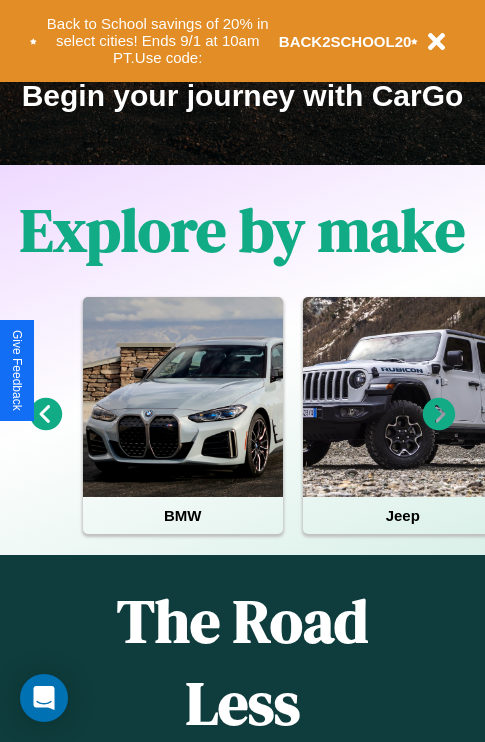 click 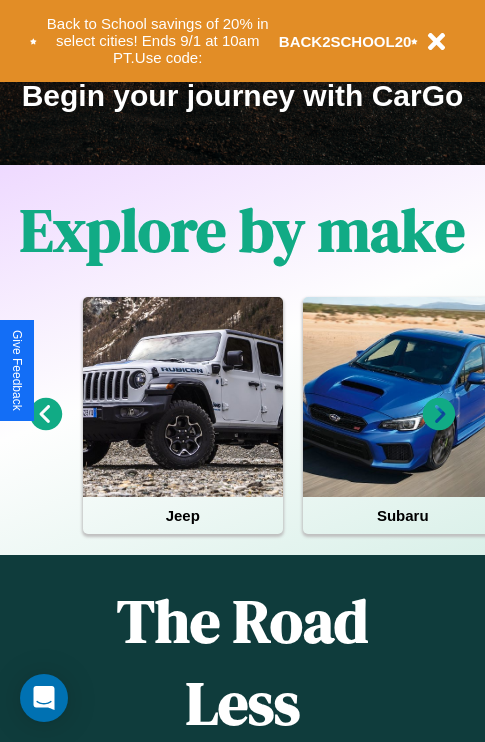 click 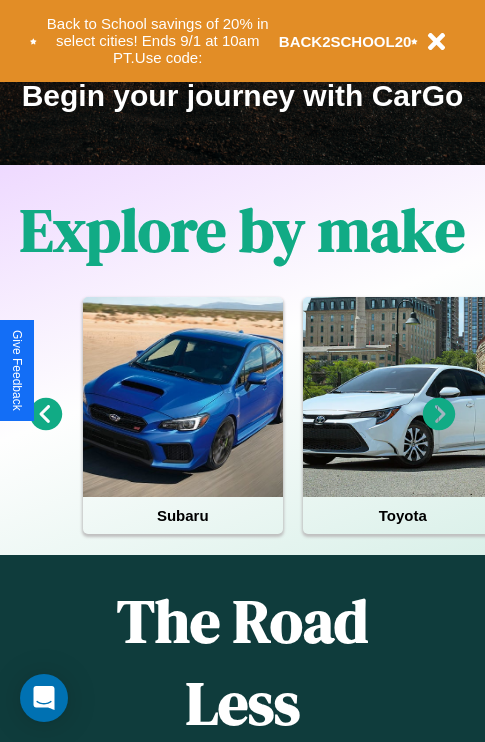 click 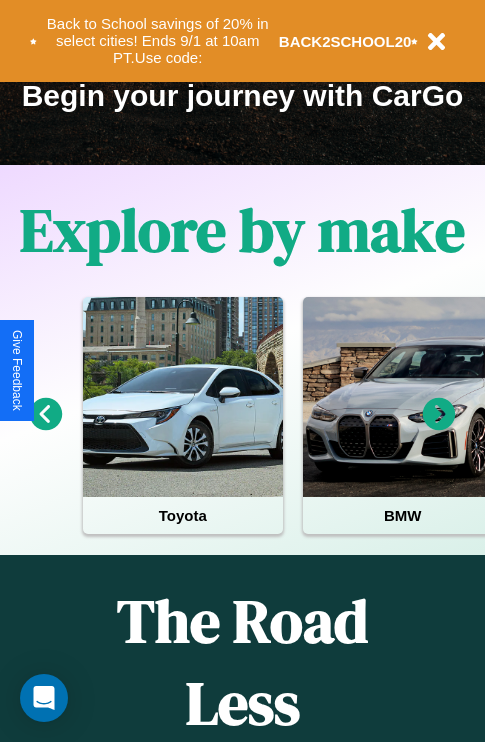click 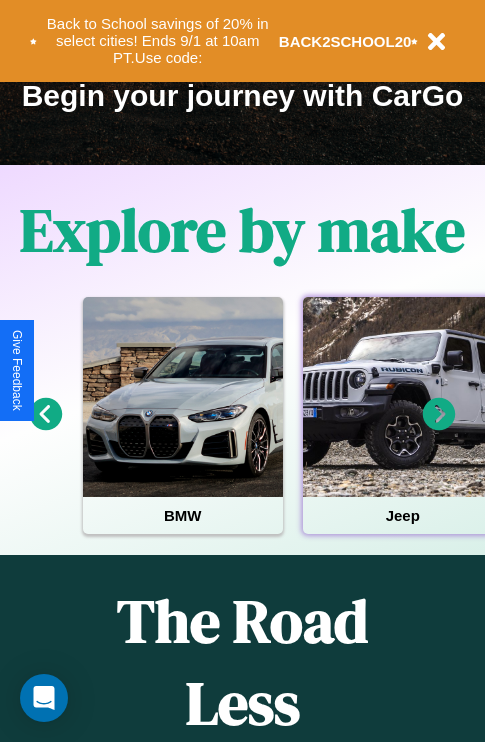 click at bounding box center (403, 397) 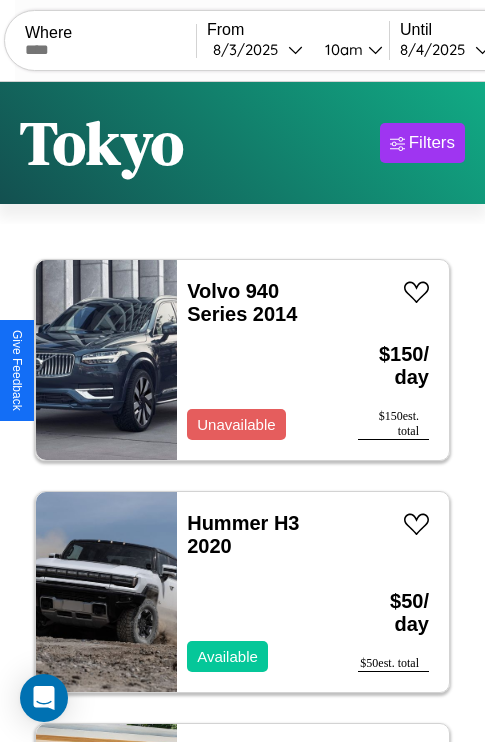 scroll, scrollTop: 66, scrollLeft: 0, axis: vertical 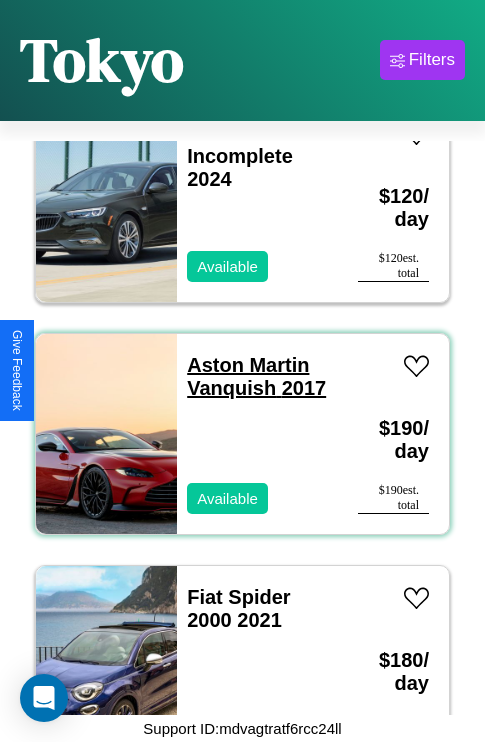 click on "Aston Martin   Vanquish   2017" at bounding box center (256, 376) 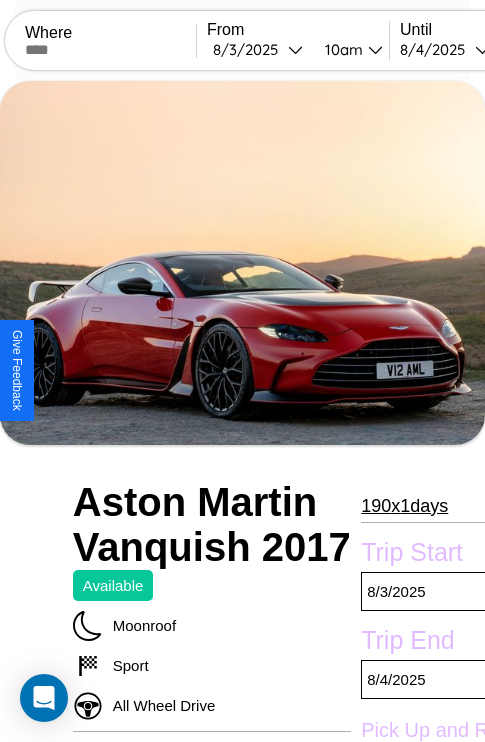 scroll, scrollTop: 710, scrollLeft: 76, axis: both 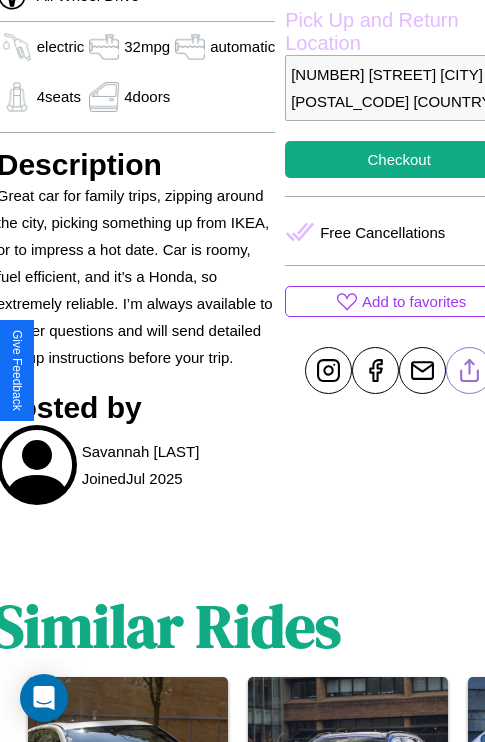 click 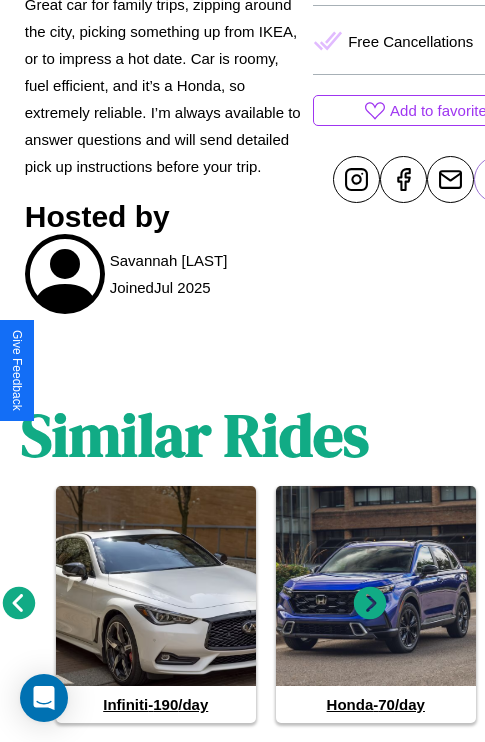 scroll, scrollTop: 1021, scrollLeft: 30, axis: both 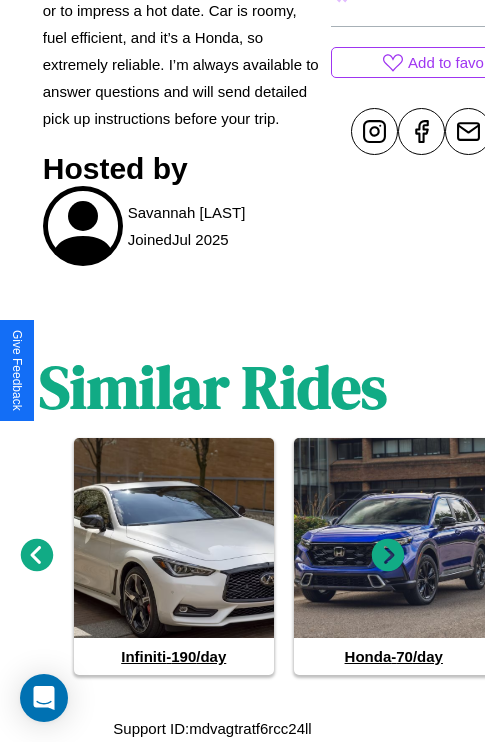 click 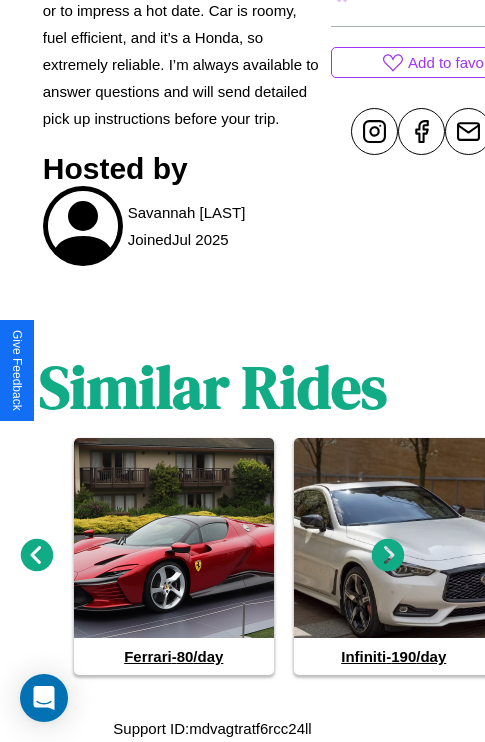 click 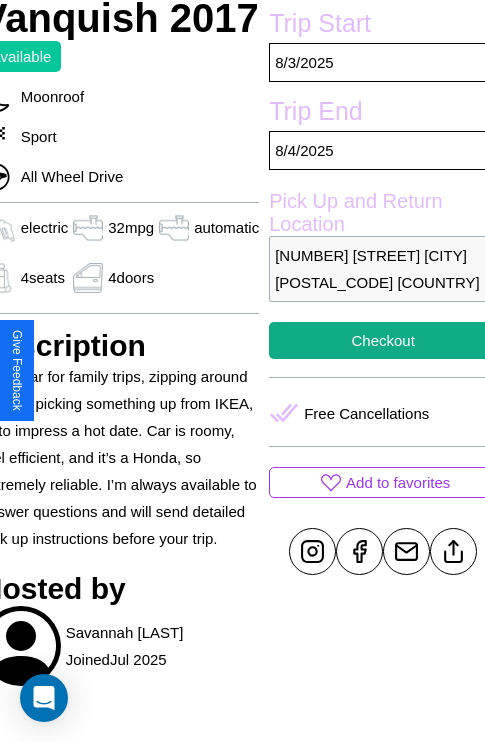 scroll, scrollTop: 499, scrollLeft: 96, axis: both 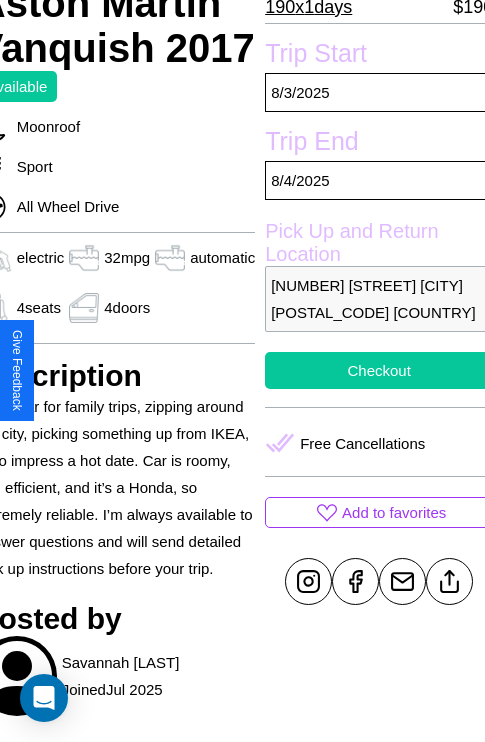 click on "Checkout" at bounding box center (379, 370) 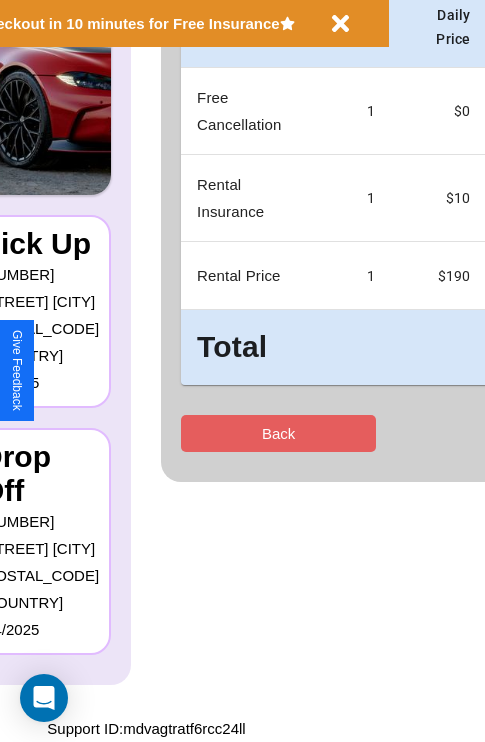scroll, scrollTop: 0, scrollLeft: 0, axis: both 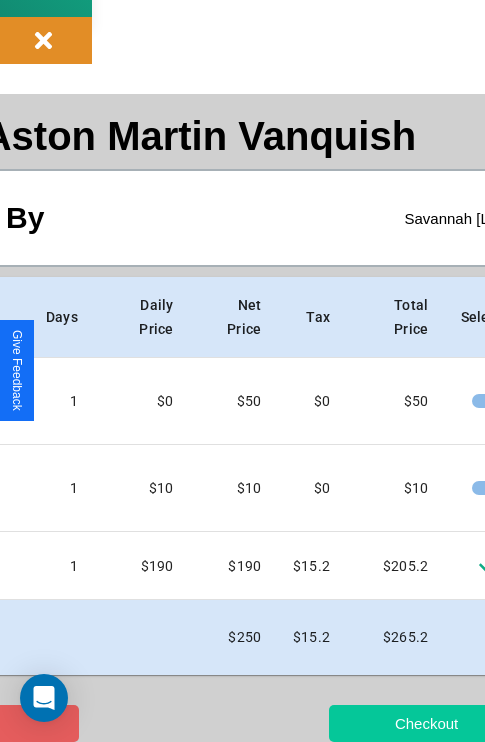 click on "Checkout" at bounding box center (426, 723) 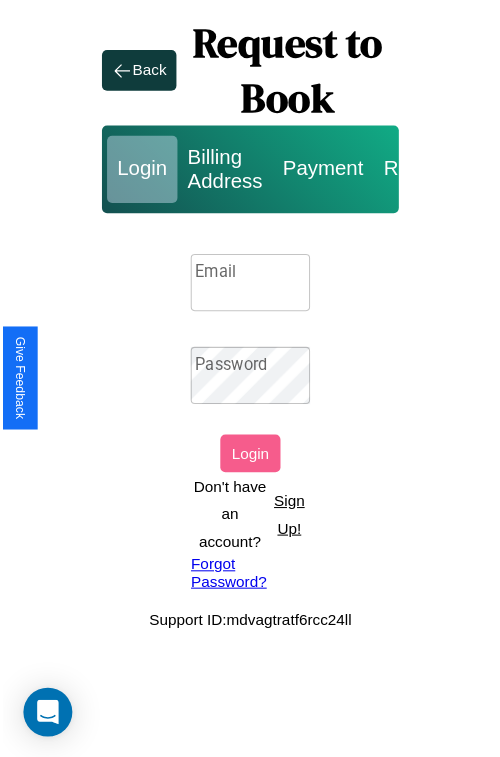 scroll, scrollTop: 0, scrollLeft: 0, axis: both 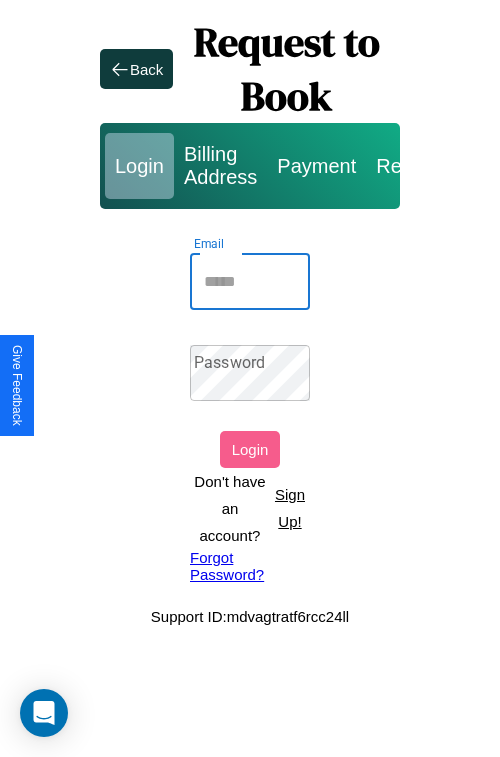 click on "Email" at bounding box center [250, 282] 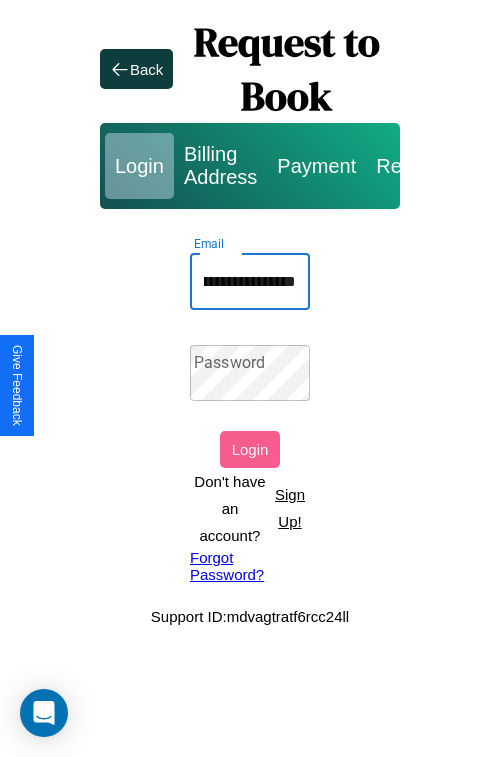 scroll, scrollTop: 0, scrollLeft: 116, axis: horizontal 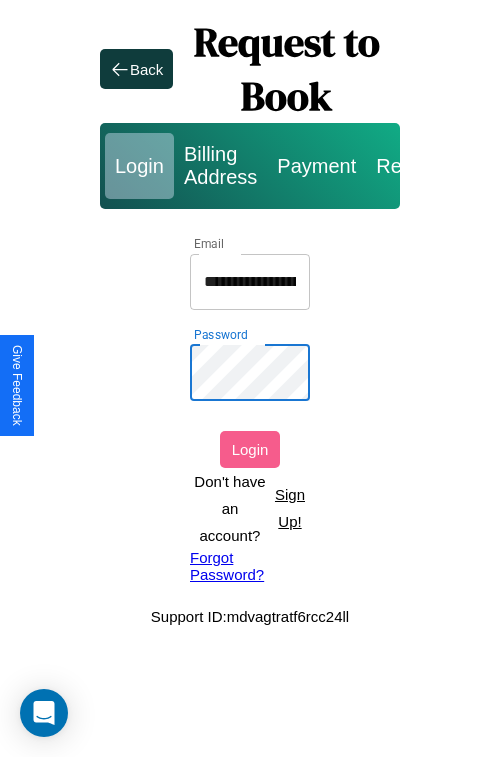 click on "Login" at bounding box center (250, 449) 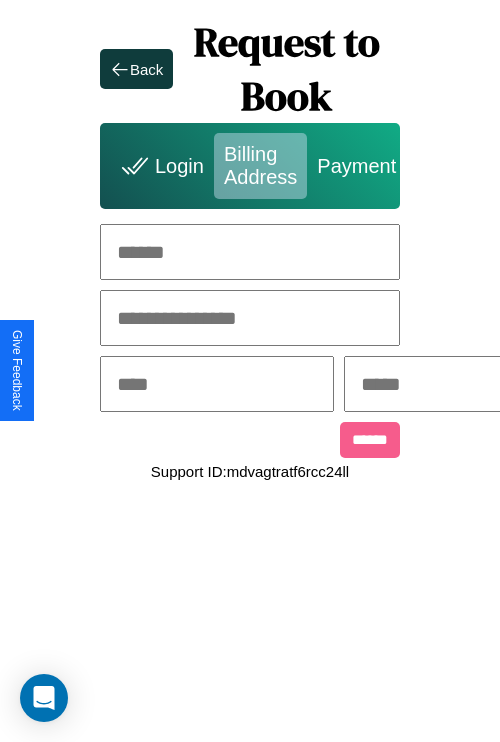 click at bounding box center [250, 252] 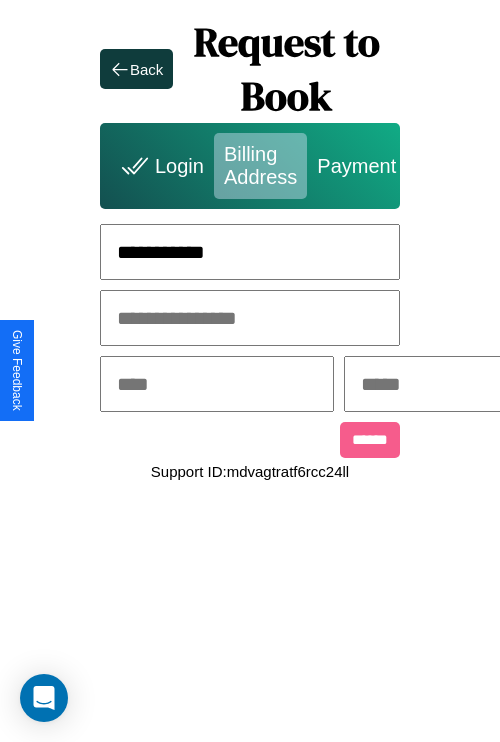 type on "**********" 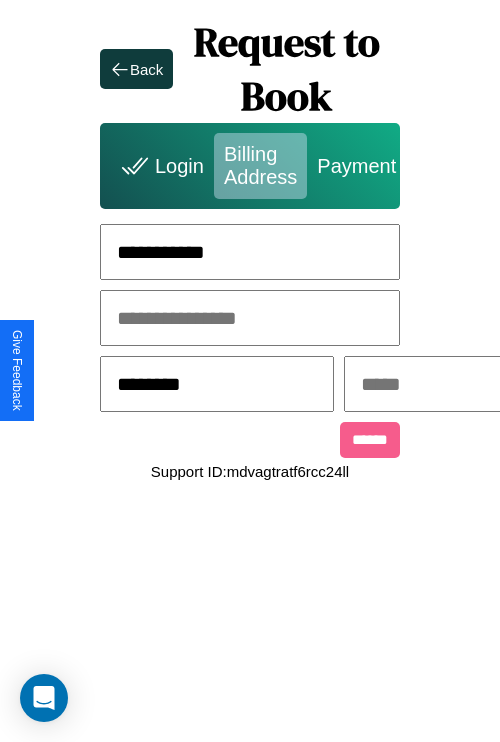 type on "********" 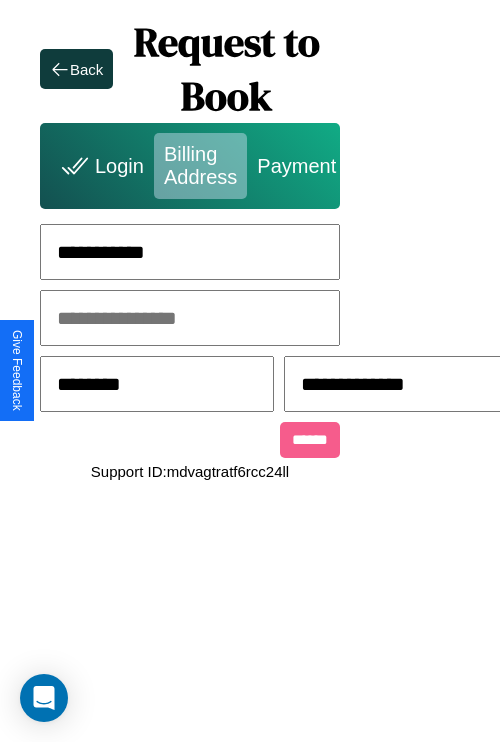 scroll, scrollTop: 0, scrollLeft: 517, axis: horizontal 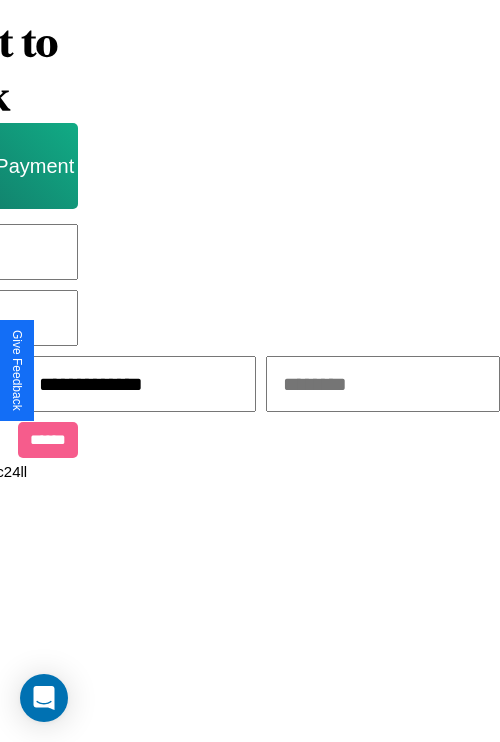 type on "**********" 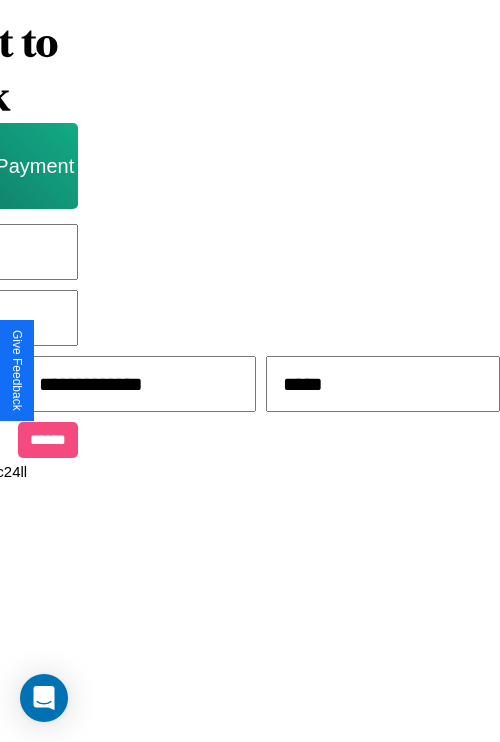 type on "*****" 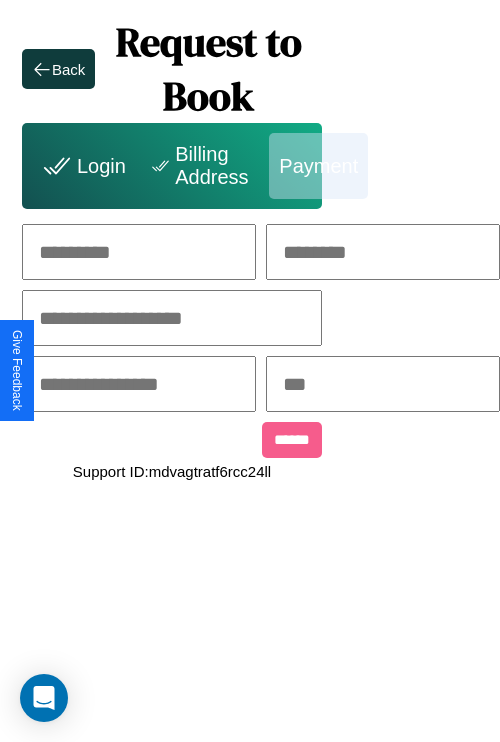 scroll, scrollTop: 0, scrollLeft: 208, axis: horizontal 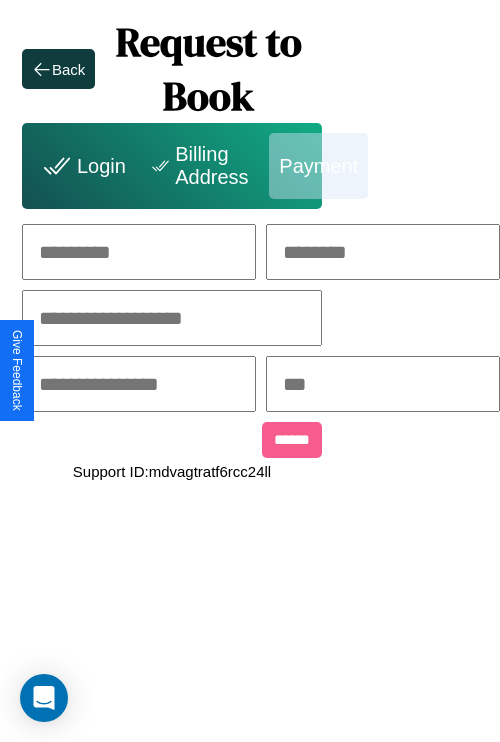 click at bounding box center (139, 252) 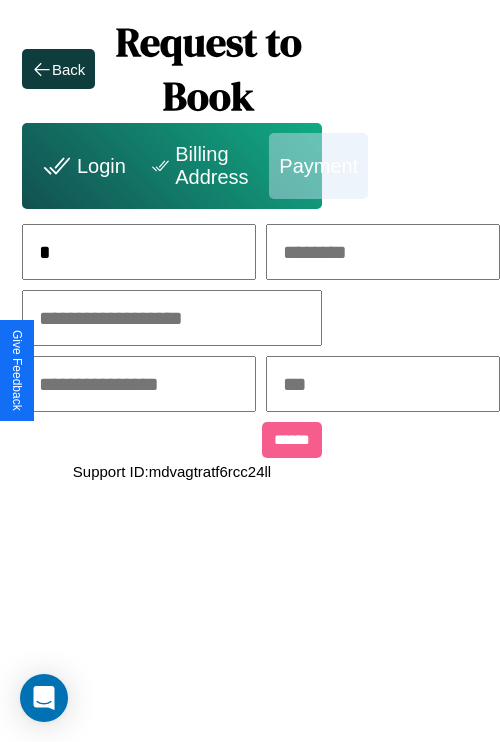 scroll, scrollTop: 0, scrollLeft: 129, axis: horizontal 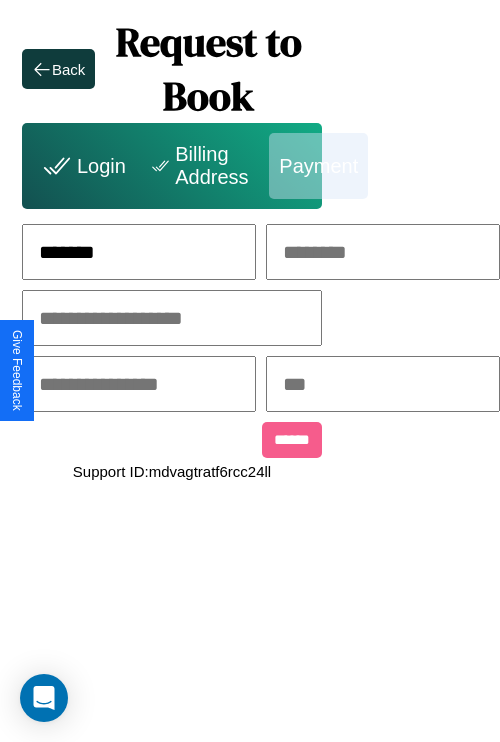 type on "*******" 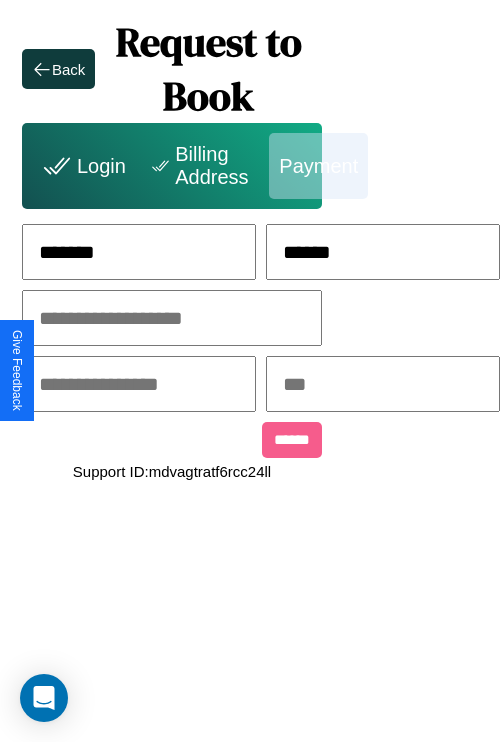 type on "******" 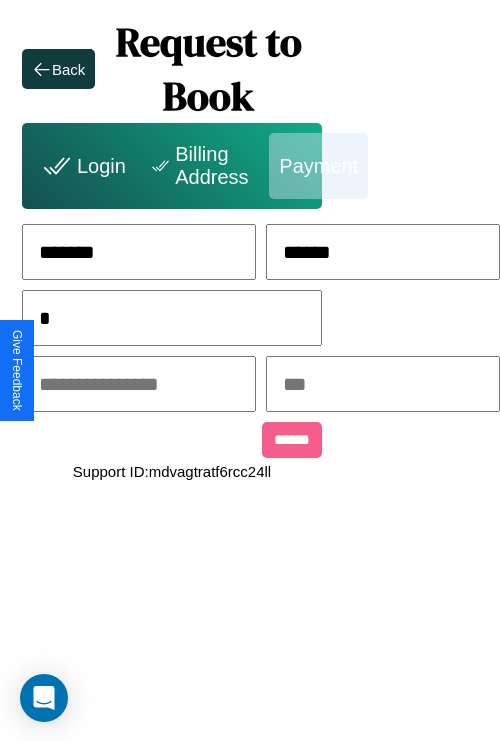 scroll, scrollTop: 0, scrollLeft: 128, axis: horizontal 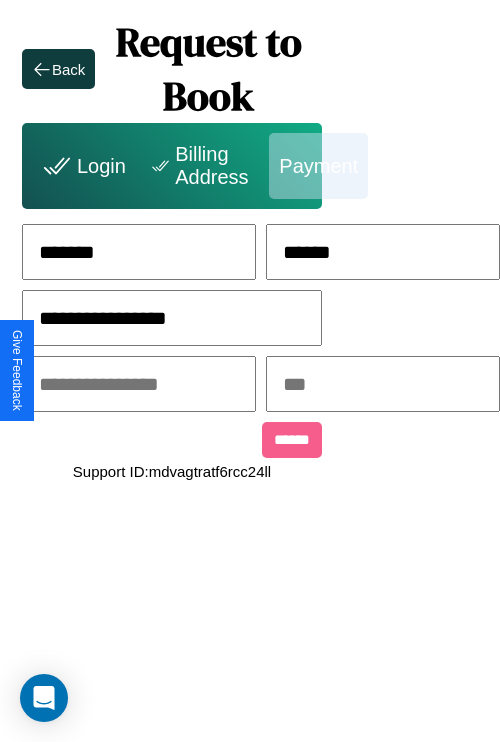 type on "**********" 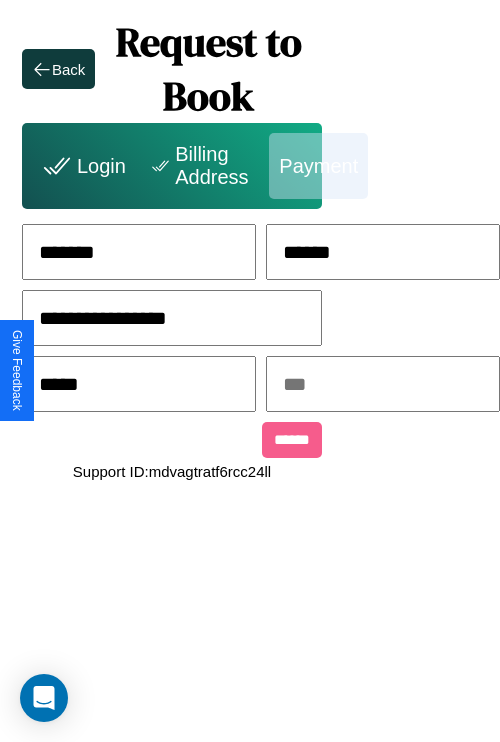 type on "*****" 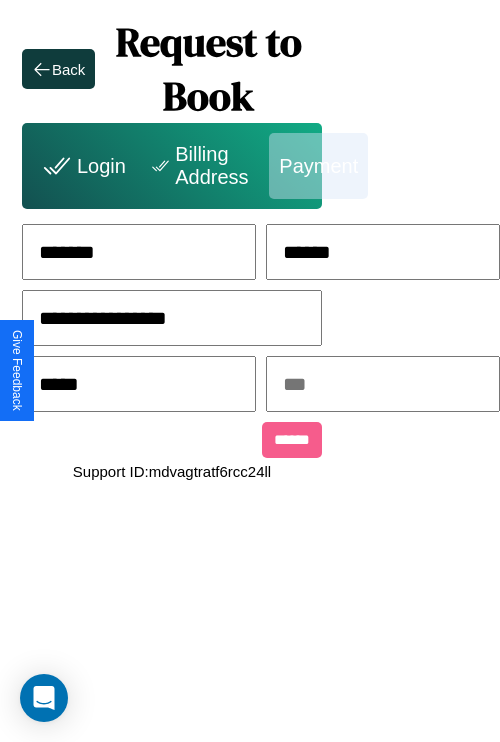 click at bounding box center (383, 384) 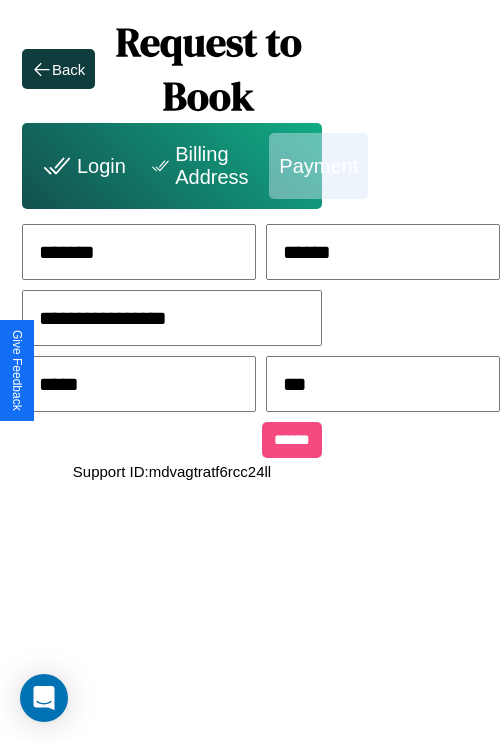type on "***" 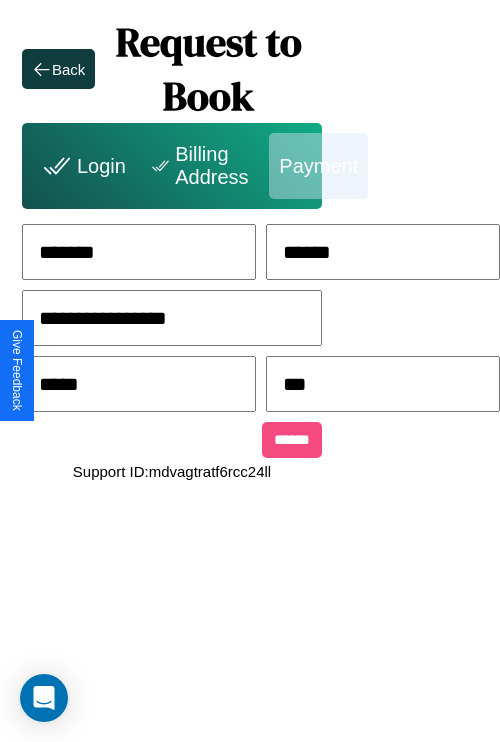 click on "******" at bounding box center (292, 440) 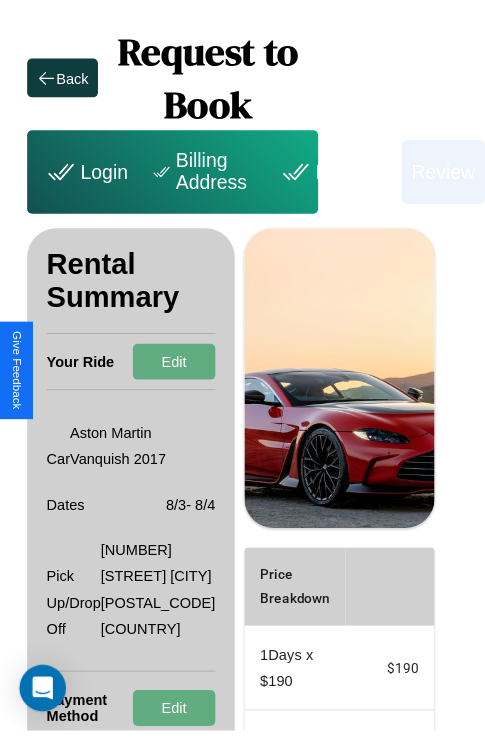 scroll, scrollTop: 0, scrollLeft: 72, axis: horizontal 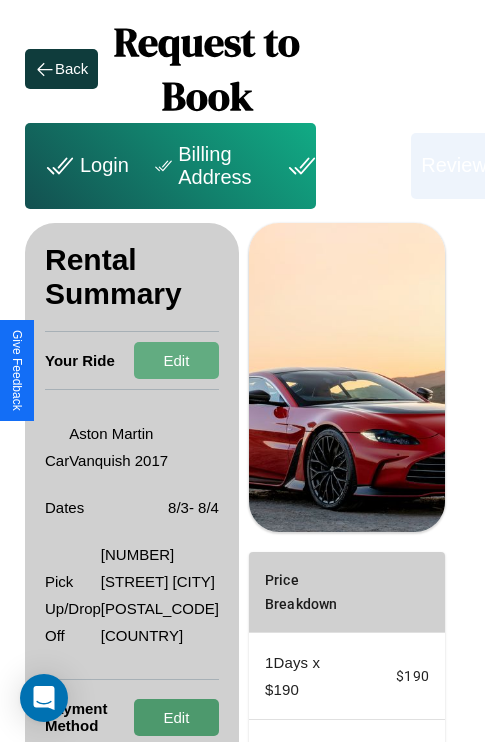 click on "Edit" at bounding box center (176, 717) 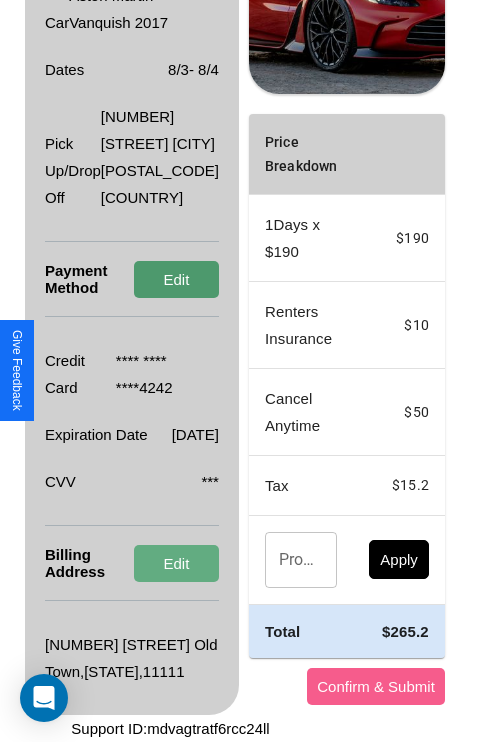 scroll, scrollTop: 482, scrollLeft: 72, axis: both 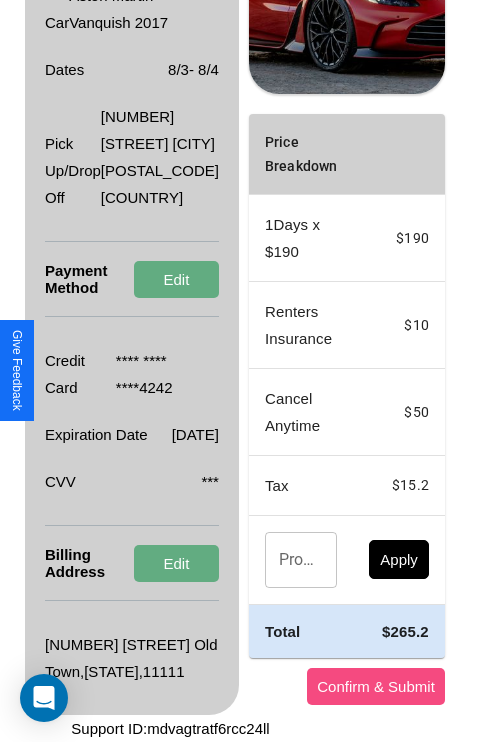 click on "Confirm & Submit" at bounding box center (376, 686) 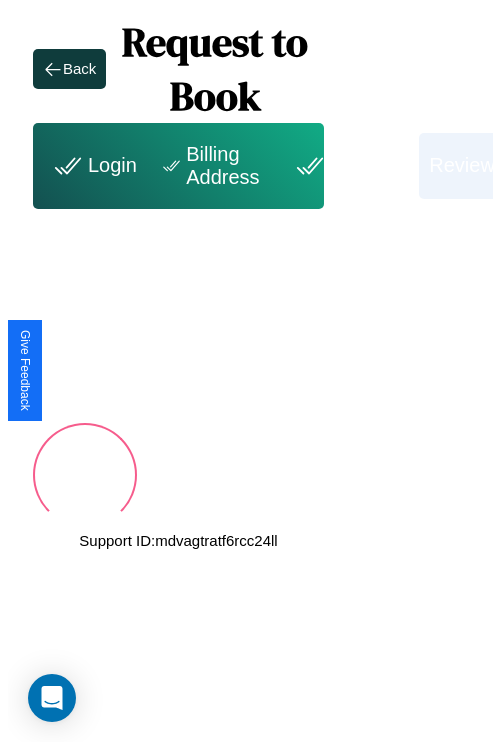 scroll, scrollTop: 0, scrollLeft: 72, axis: horizontal 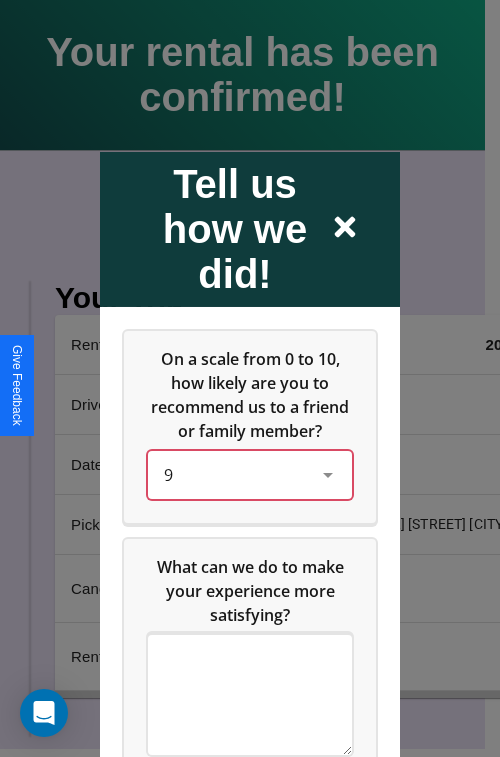 click on "9" at bounding box center (234, 474) 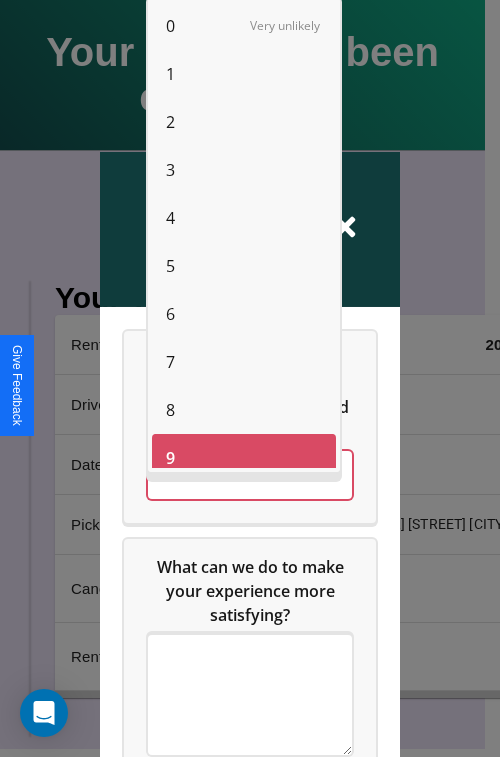 scroll, scrollTop: 14, scrollLeft: 0, axis: vertical 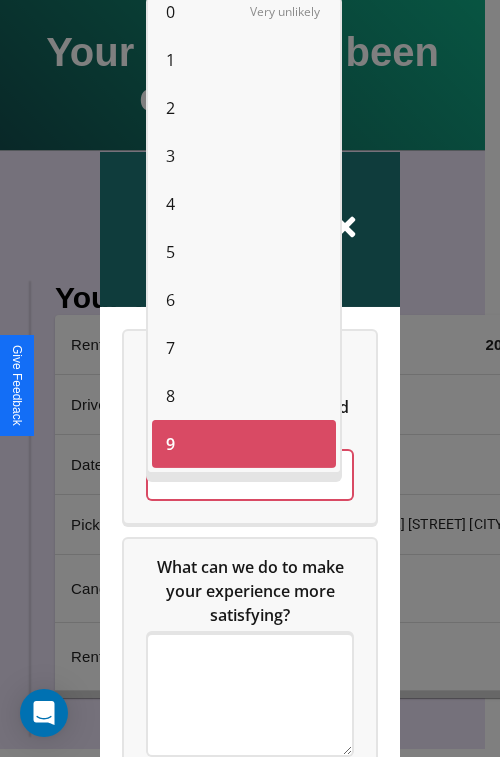click on "7" at bounding box center [170, 348] 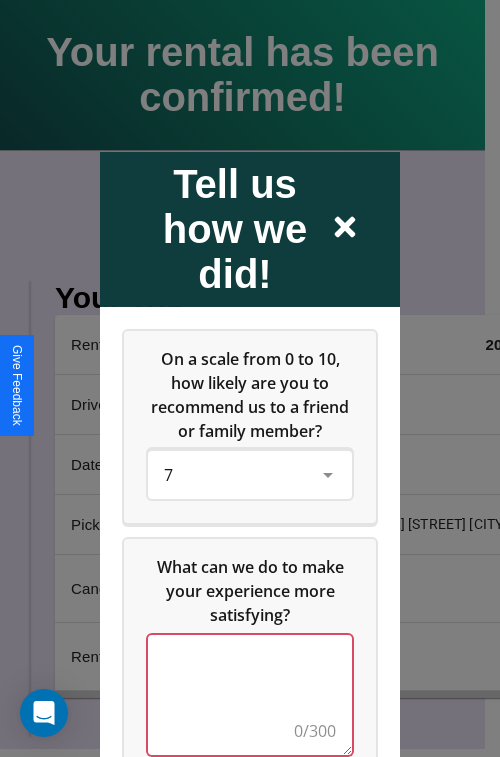 click at bounding box center (250, 694) 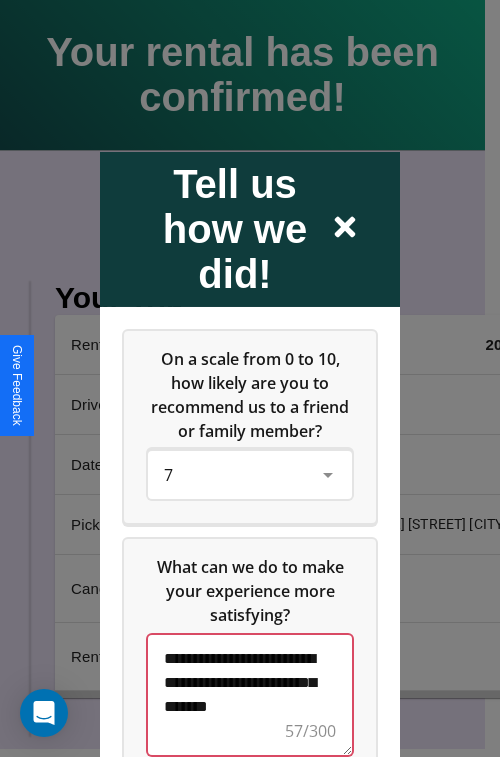 scroll, scrollTop: 5, scrollLeft: 0, axis: vertical 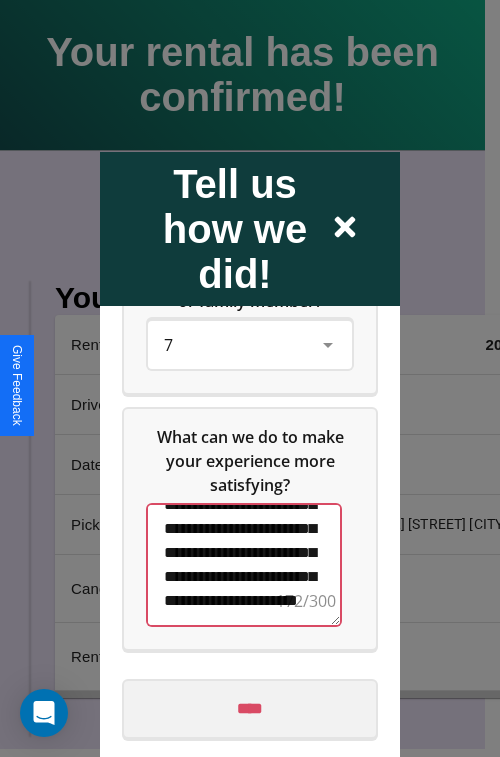 type on "**********" 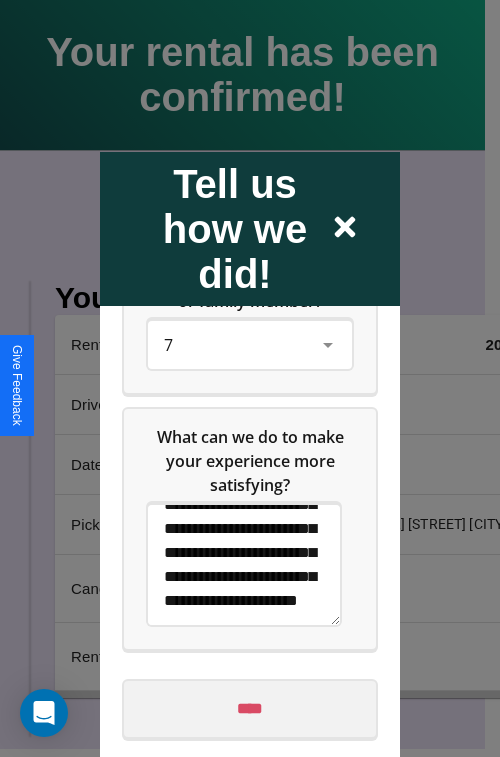 click on "****" at bounding box center (250, 708) 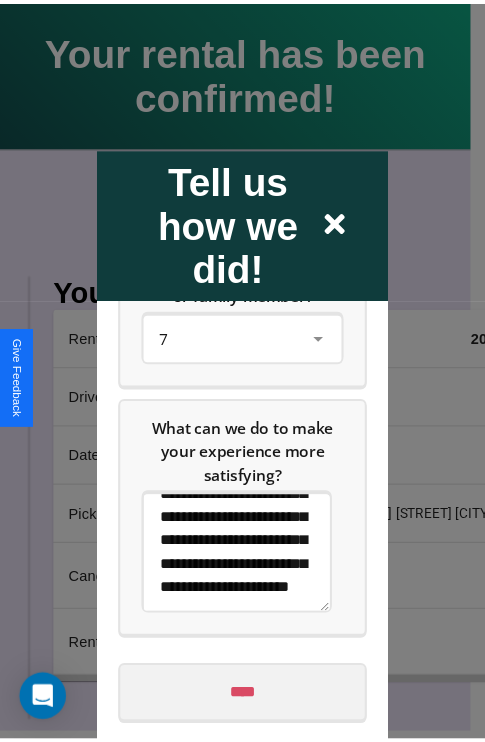 scroll, scrollTop: 0, scrollLeft: 0, axis: both 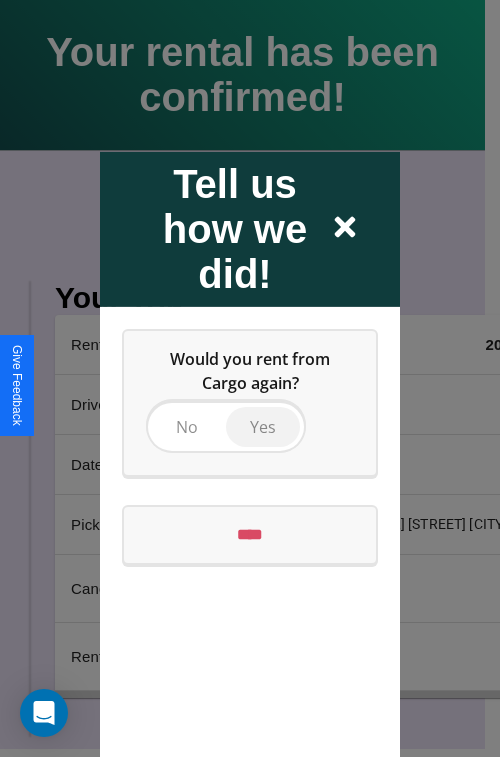 click on "Yes" at bounding box center [263, 426] 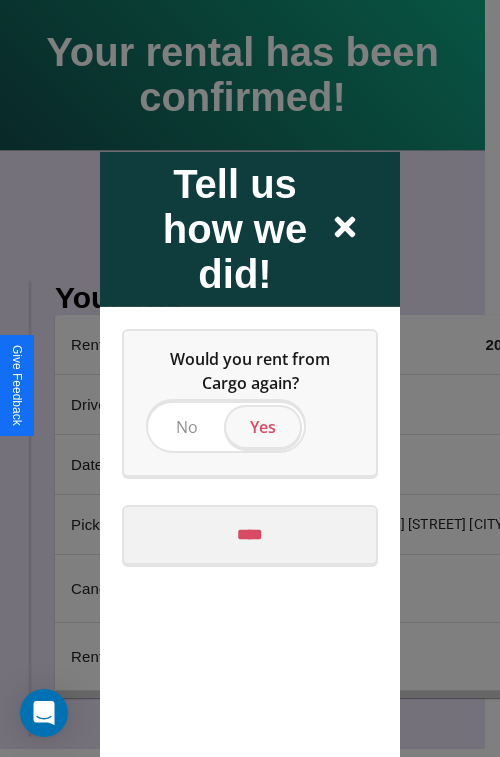 click on "****" at bounding box center (250, 534) 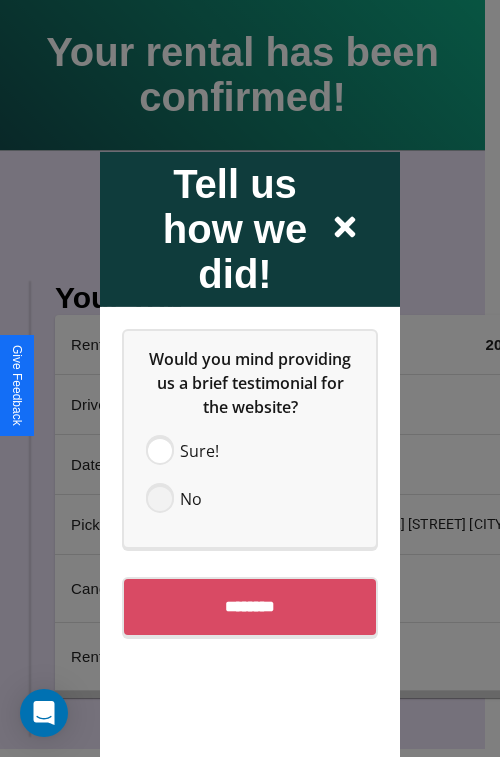 click at bounding box center [160, 498] 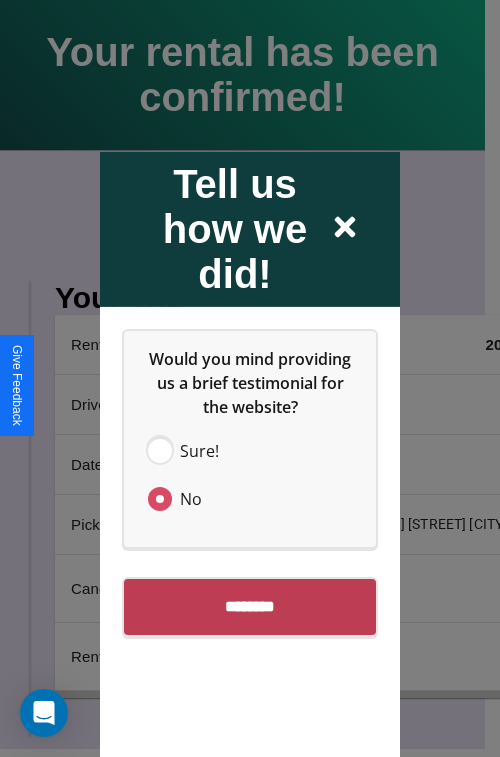 click on "********" at bounding box center [250, 606] 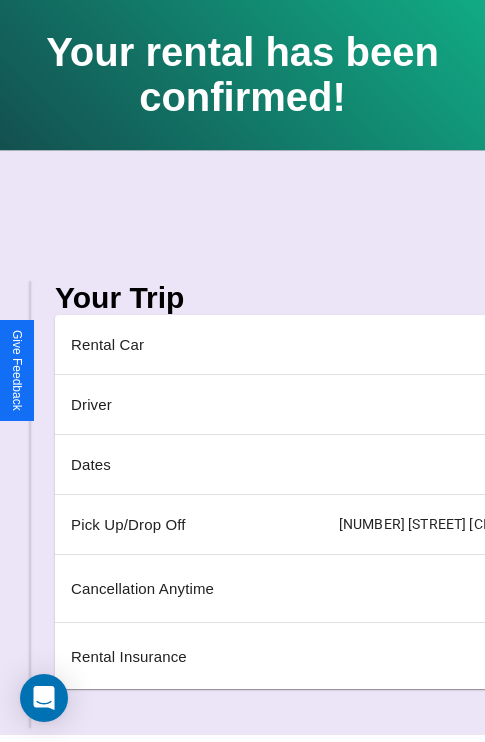 scroll, scrollTop: 0, scrollLeft: 235, axis: horizontal 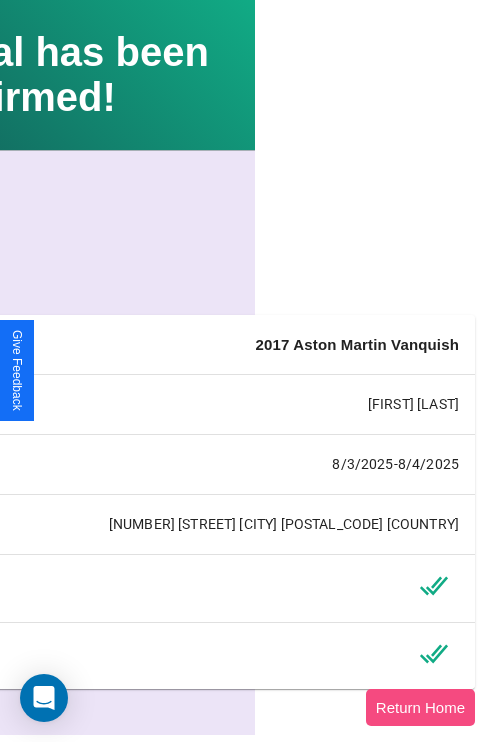 click on "Return Home" at bounding box center [420, 707] 